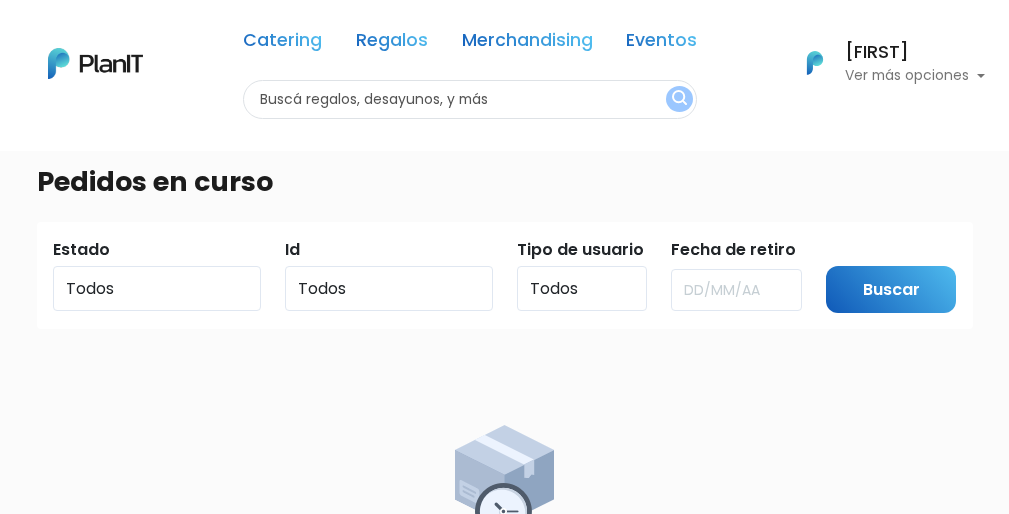 scroll, scrollTop: 0, scrollLeft: 0, axis: both 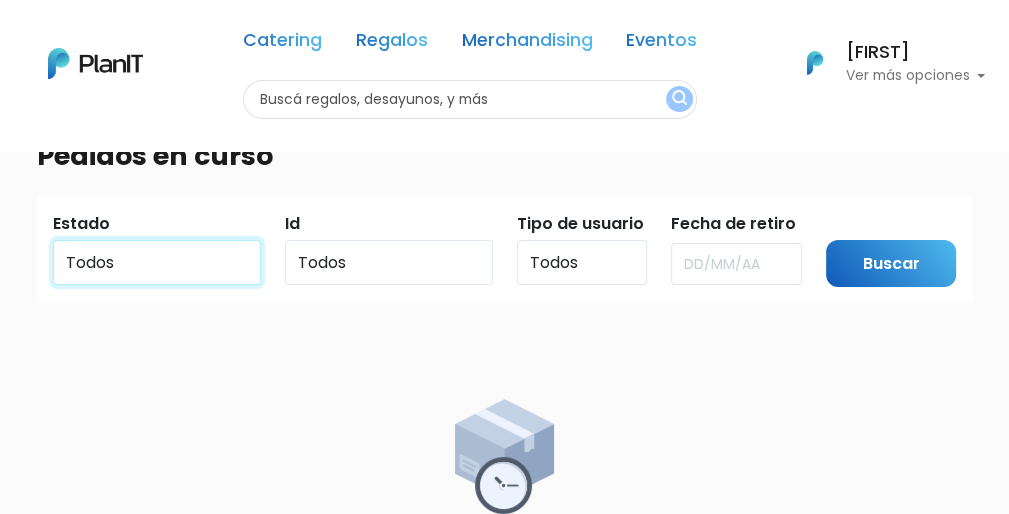 click on "Todos
Pendiente
Confirmado
Pago" at bounding box center [157, 262] 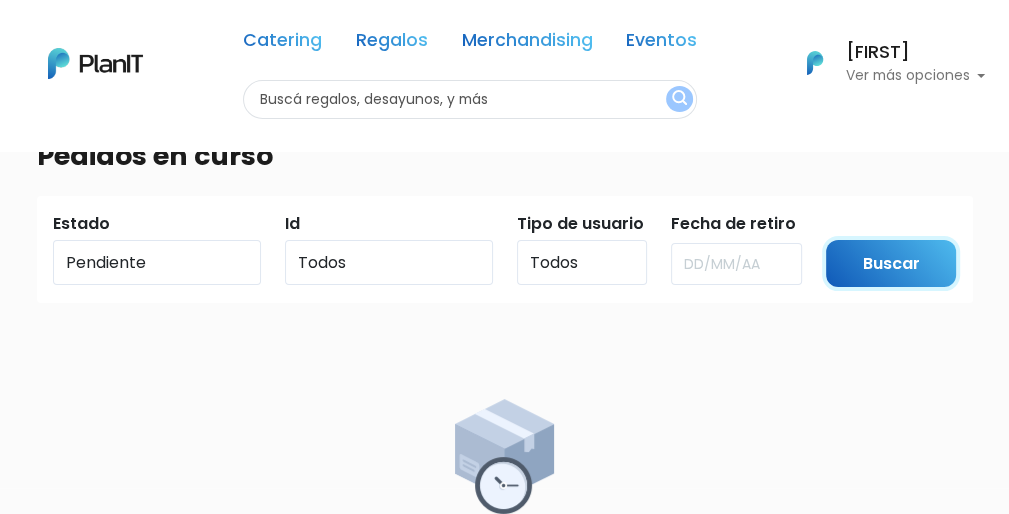 click on "Buscar" at bounding box center [891, 263] 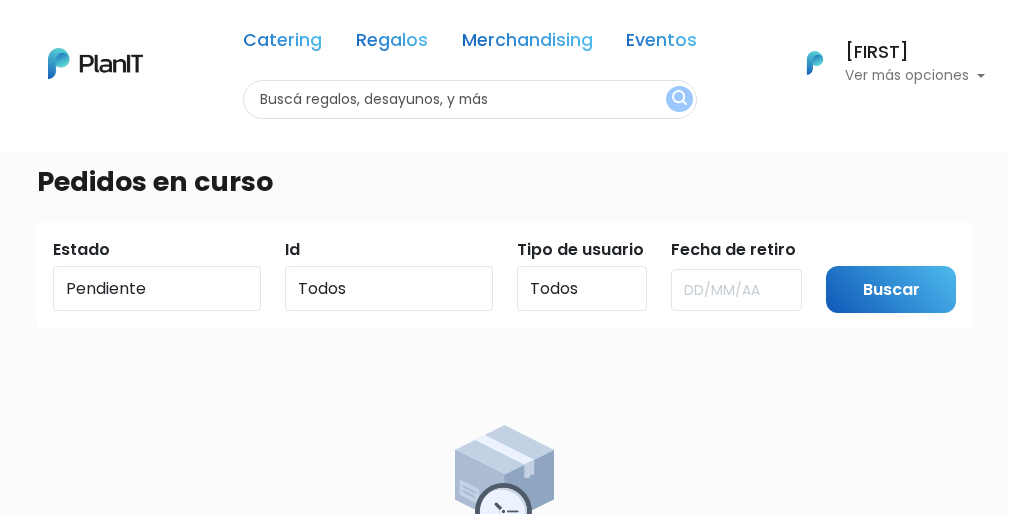 scroll, scrollTop: 0, scrollLeft: 0, axis: both 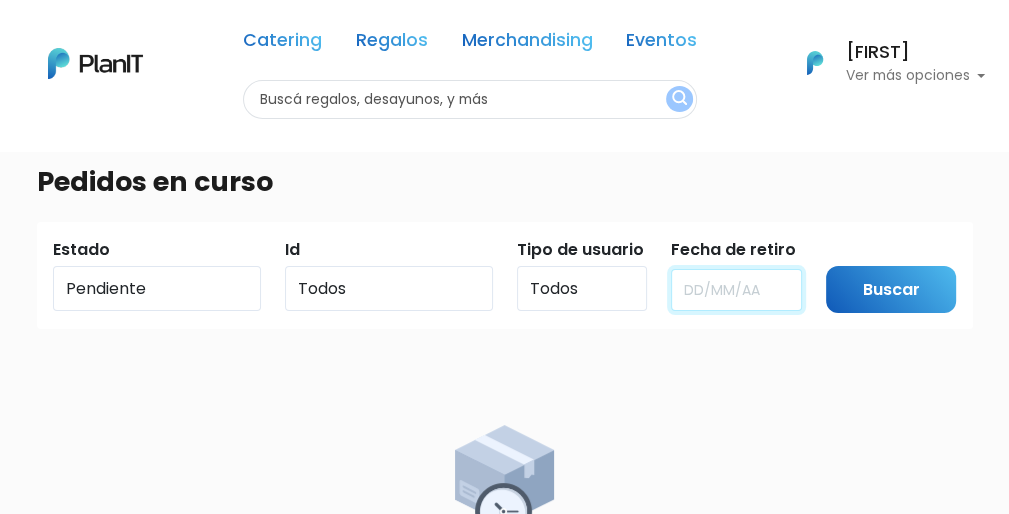click at bounding box center [736, 290] 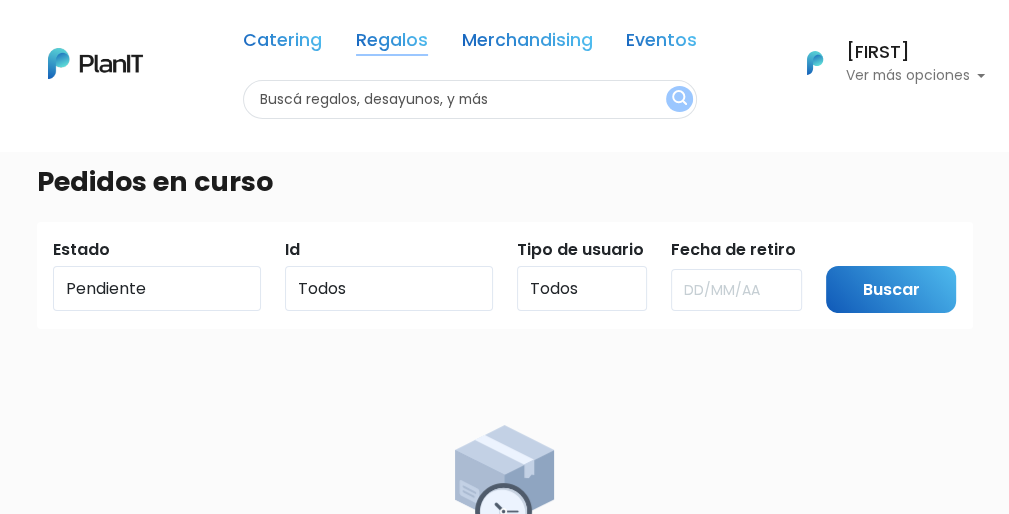 click on "Regalos" at bounding box center [392, 44] 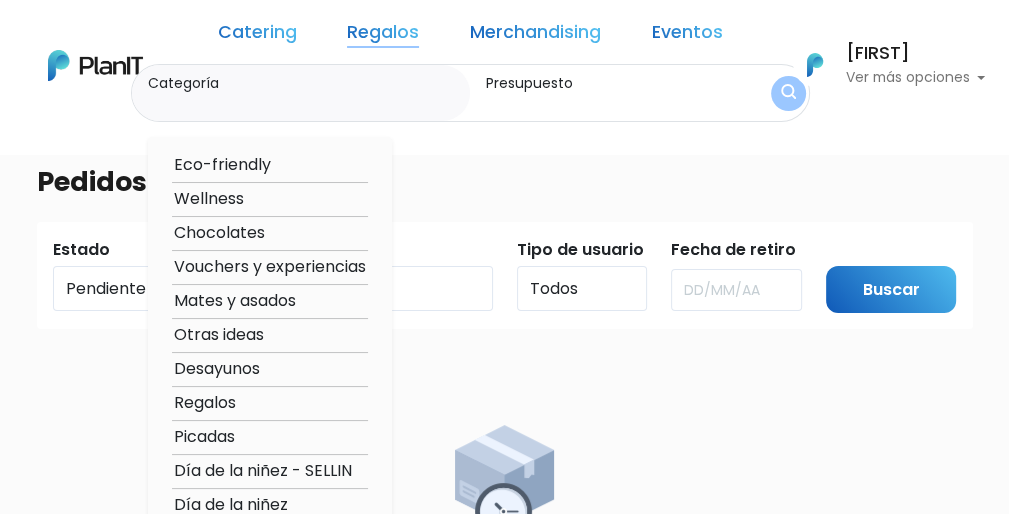 click on "Pedidos en curso
Estado
Todos
Pendiente
Confirmado
Pago
Id
Todos
Tipo de usuario
Todos
Usuarios Empresa
Usuarios Empleado
Usuarios Consumidores
Fecha de retiro
Submit
Buscar
Todavía no tienes ninguna compra realizada" at bounding box center [505, 431] 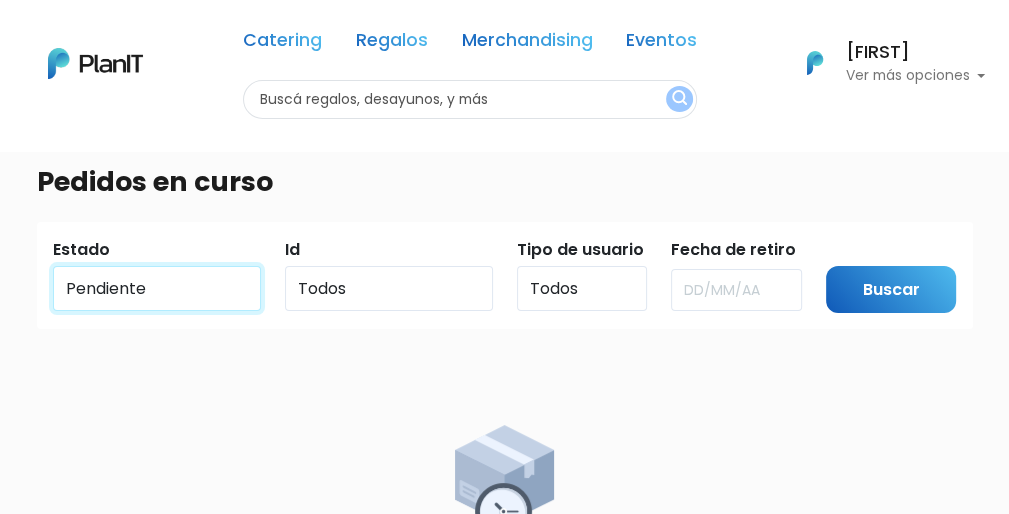 click on "Todos
Pendiente
Confirmado
Pago" at bounding box center (157, 288) 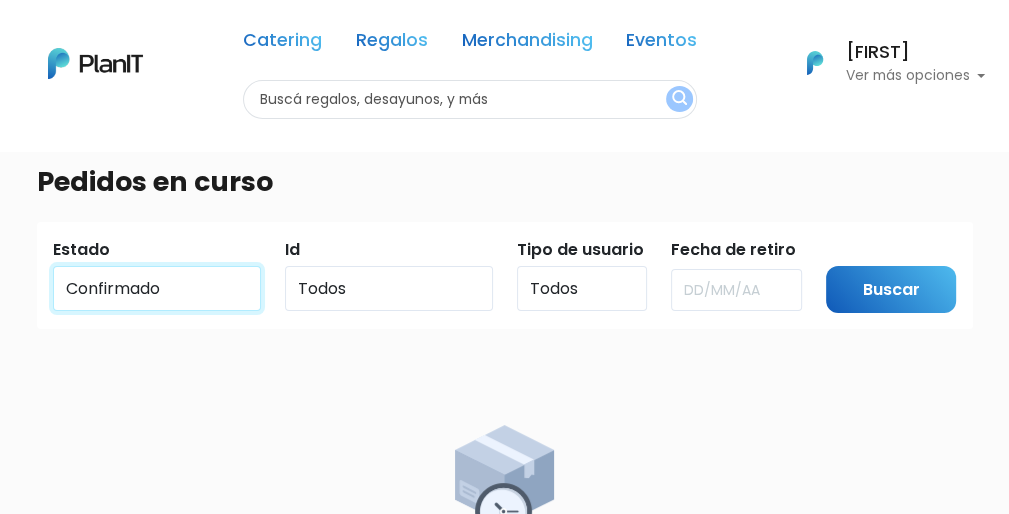 click on "Todos
Pendiente
Confirmado
Pago" at bounding box center (157, 288) 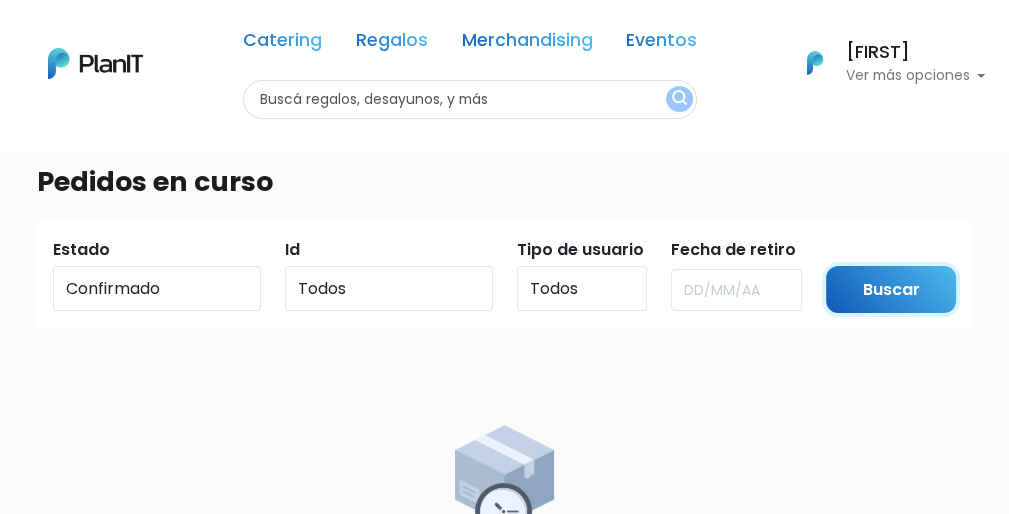 click on "Buscar" at bounding box center [891, 289] 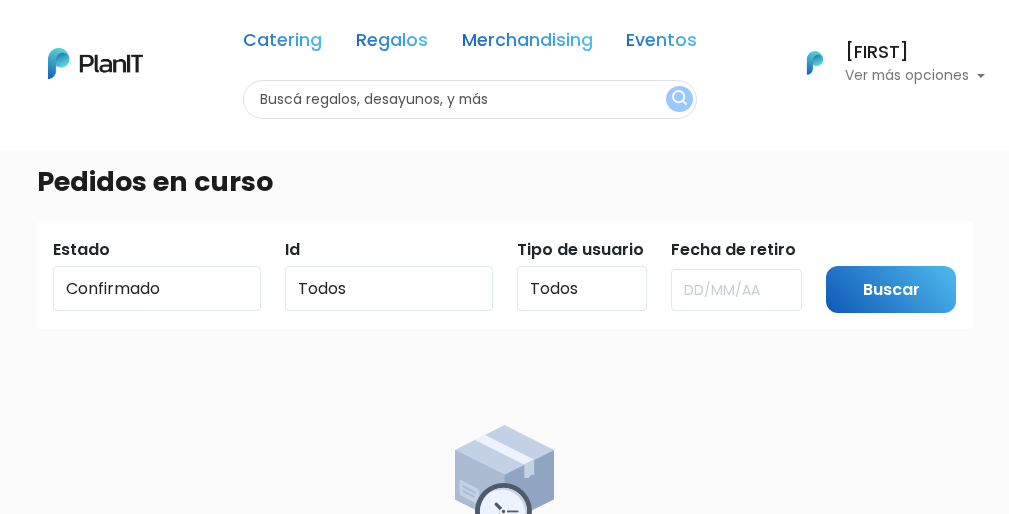 scroll, scrollTop: 0, scrollLeft: 0, axis: both 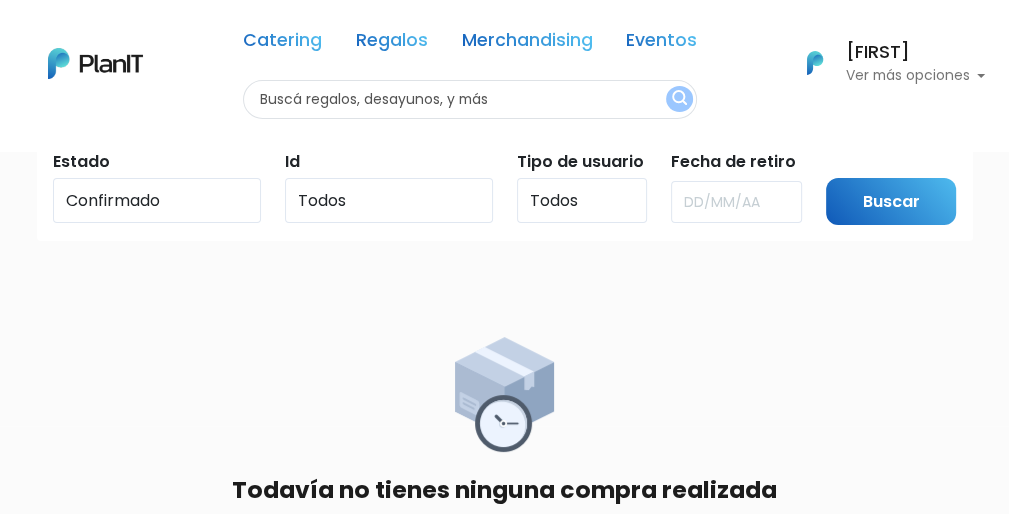click on "Tipo de usuario" at bounding box center (580, 162) 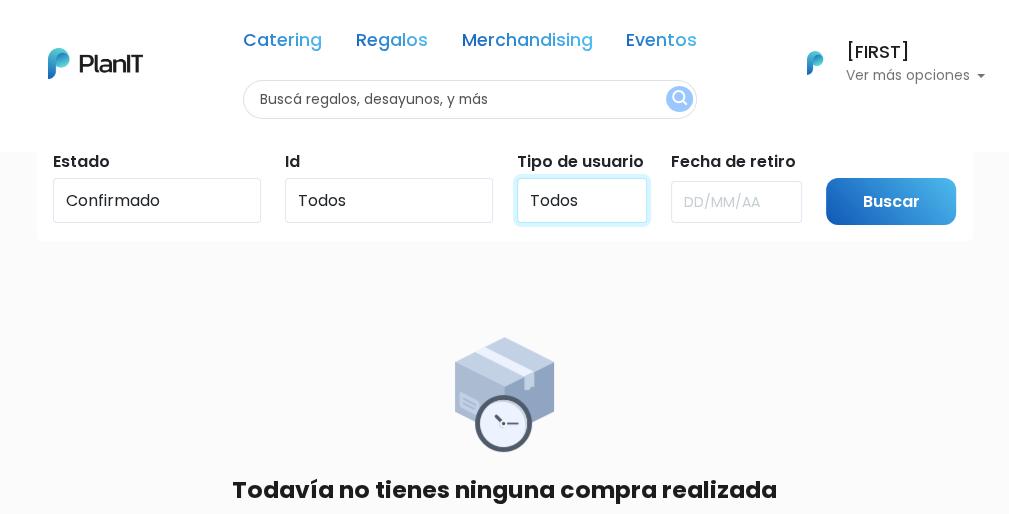 click on "Todos
Usuarios Empresa
Usuarios Empleado
Usuarios Consumidores" at bounding box center [582, 200] 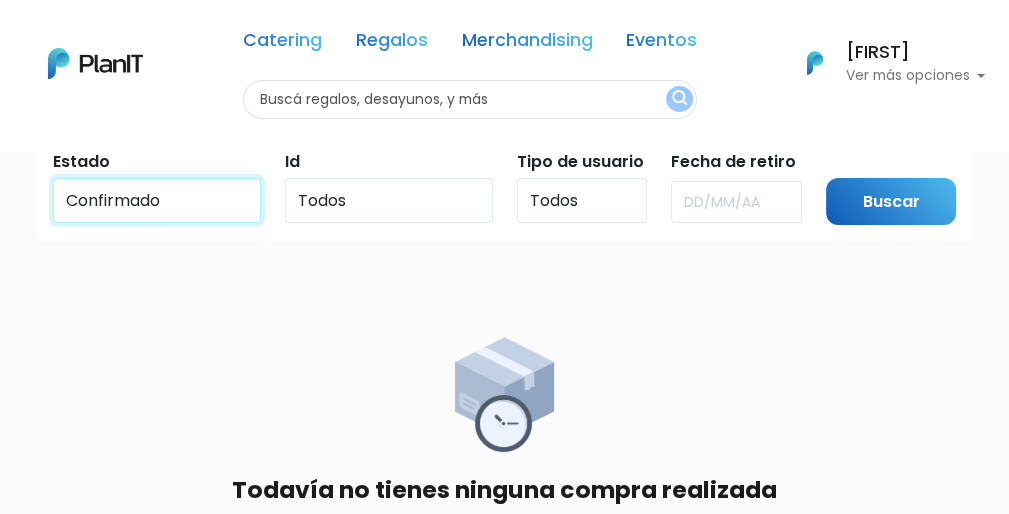 click on "Todos
Pendiente
Confirmado
Pago" at bounding box center [157, 200] 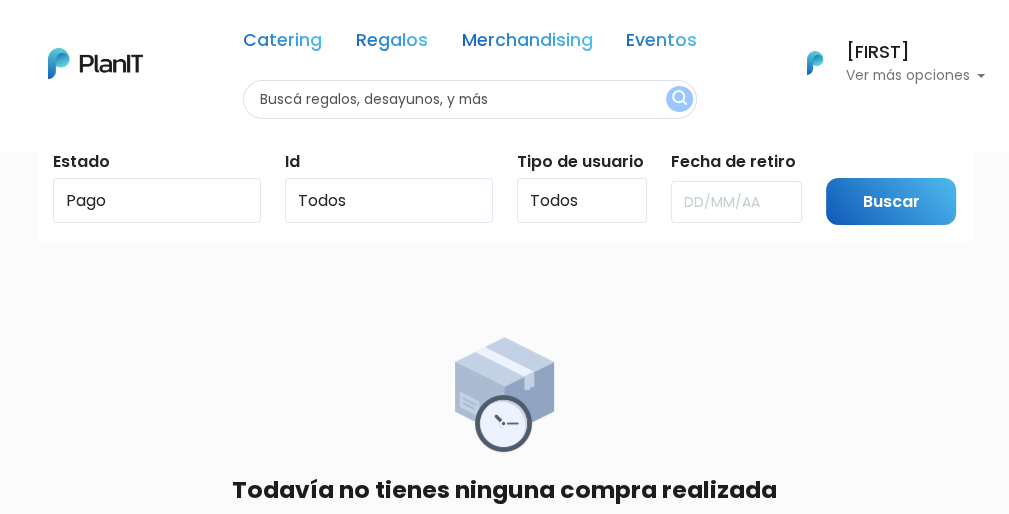 click on "Estado
Todos
Pendiente
Confirmado
Pago
Id
Todos
Tipo de usuario
Todos
Usuarios Empresa
Usuarios Empleado
Usuarios Consumidores
Fecha de retiro
Submit
Buscar" at bounding box center (505, 187) 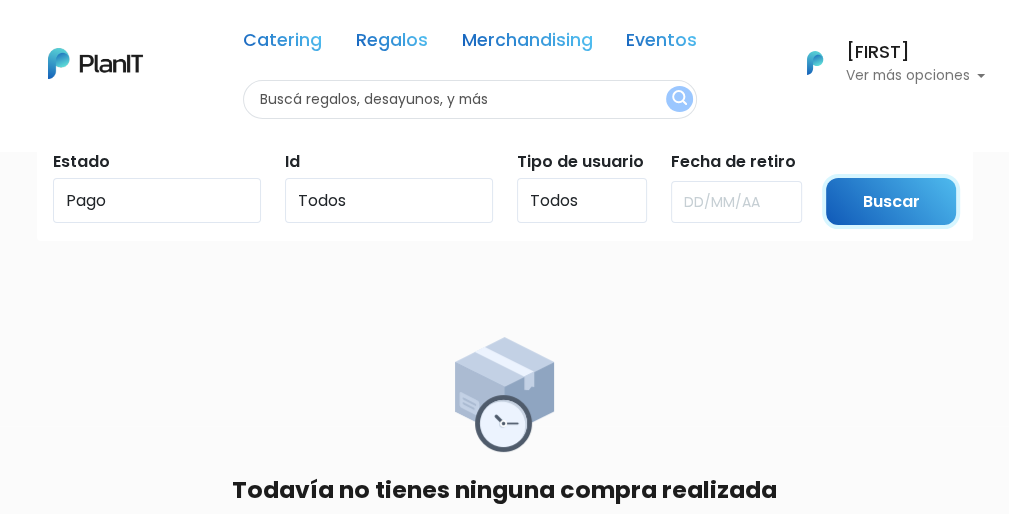click on "Buscar" at bounding box center (891, 201) 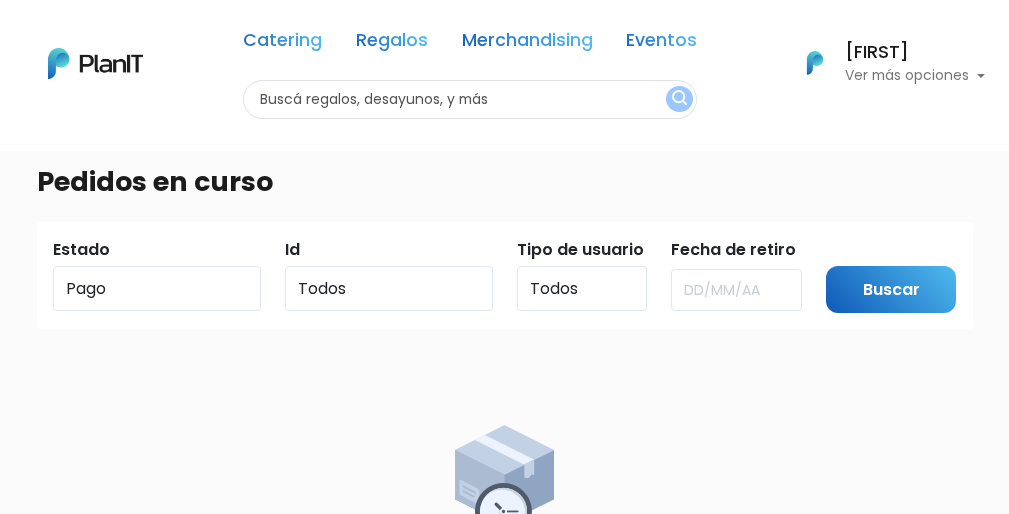 scroll, scrollTop: 0, scrollLeft: 0, axis: both 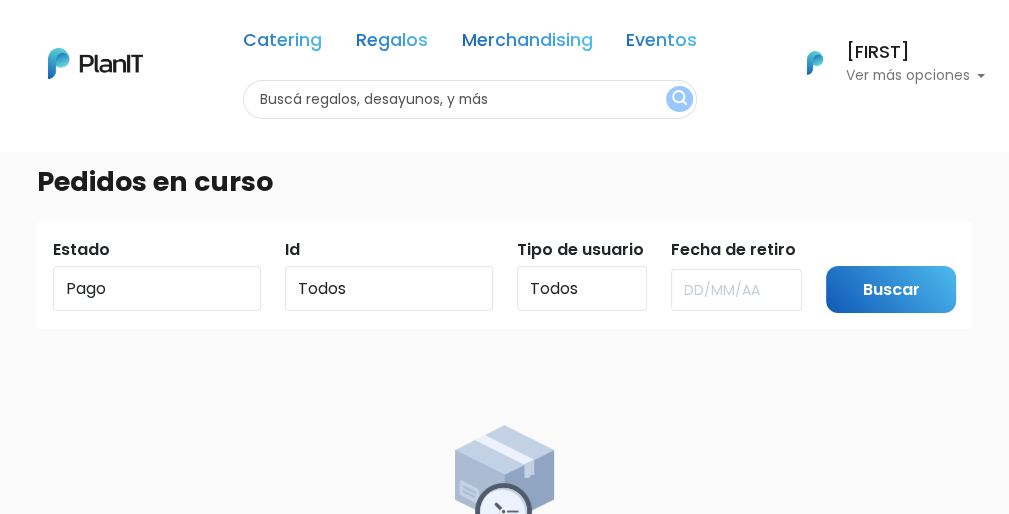 click on "Ver más opciones" at bounding box center (915, 76) 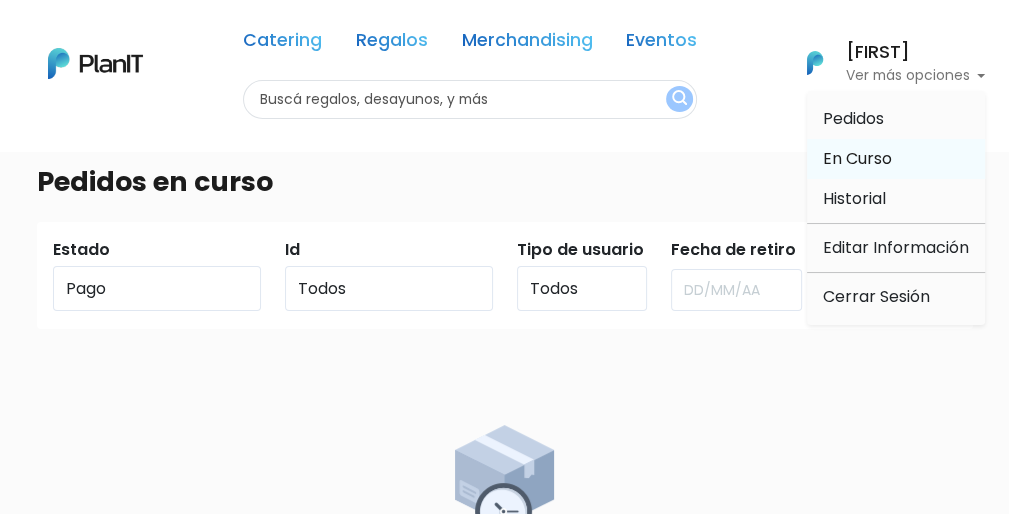 click on "En Curso" at bounding box center [857, 158] 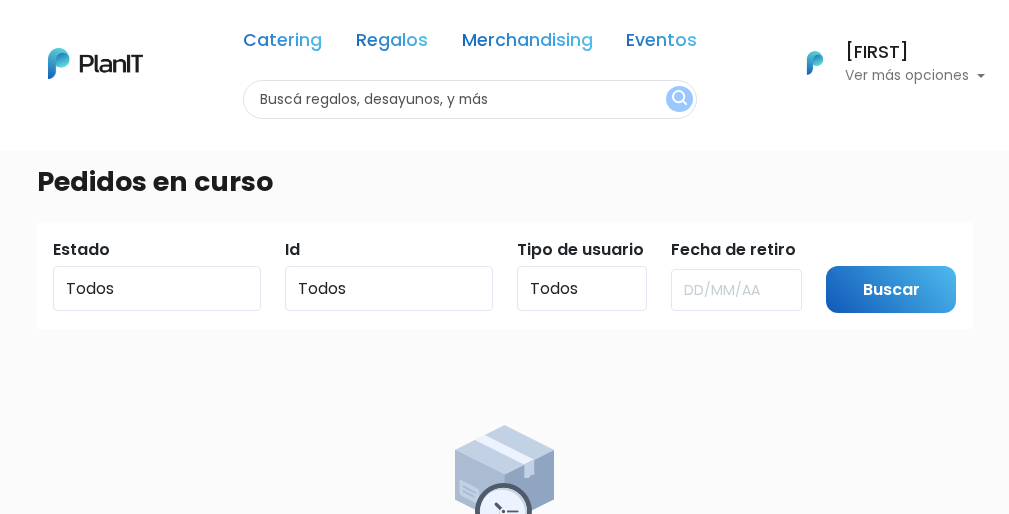 scroll, scrollTop: 0, scrollLeft: 0, axis: both 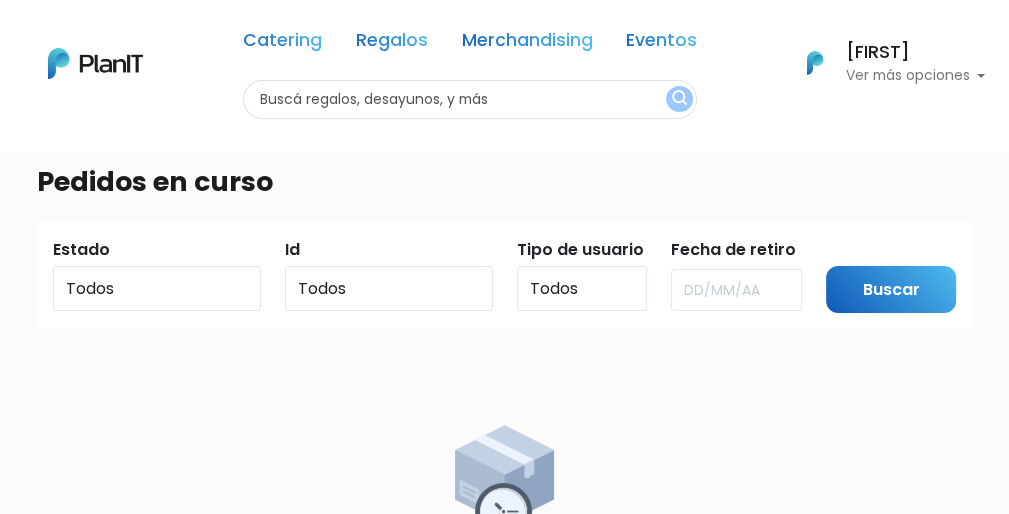 click on "[FIRST]" at bounding box center (915, 53) 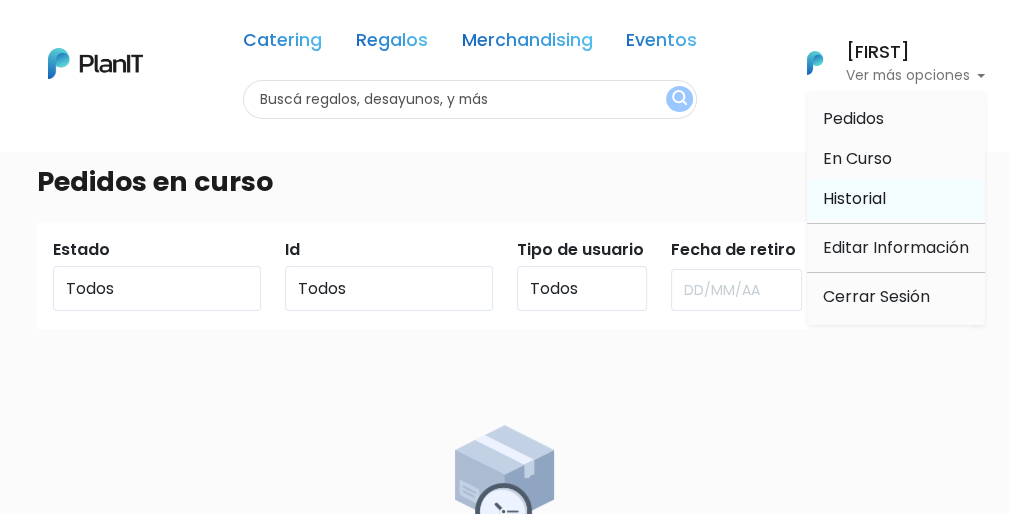click on "Historial" at bounding box center [896, 199] 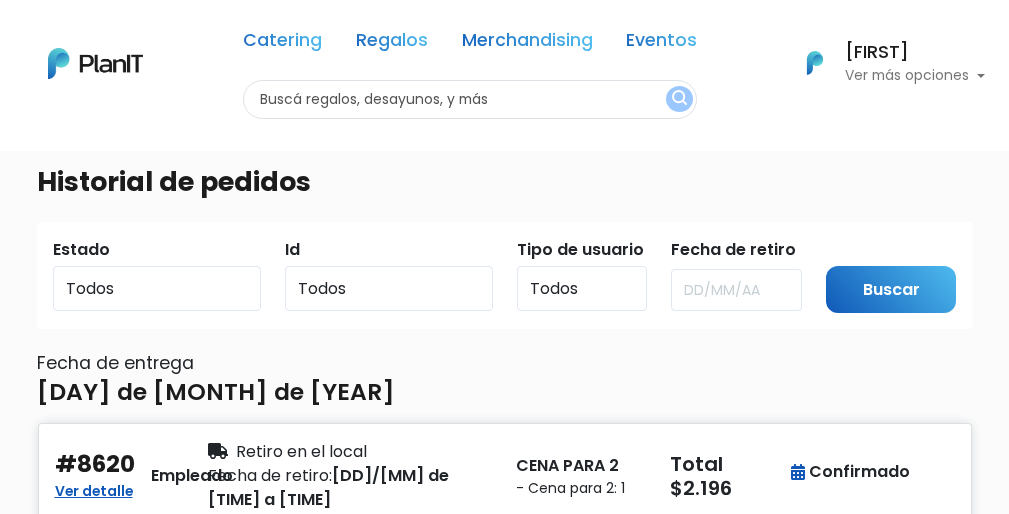 scroll, scrollTop: 0, scrollLeft: 0, axis: both 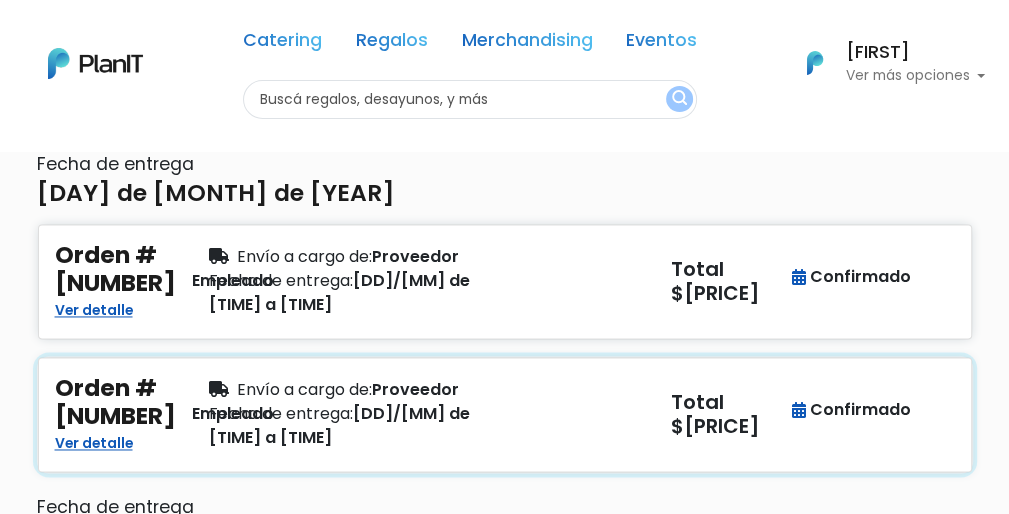 click at bounding box center (581, 414) 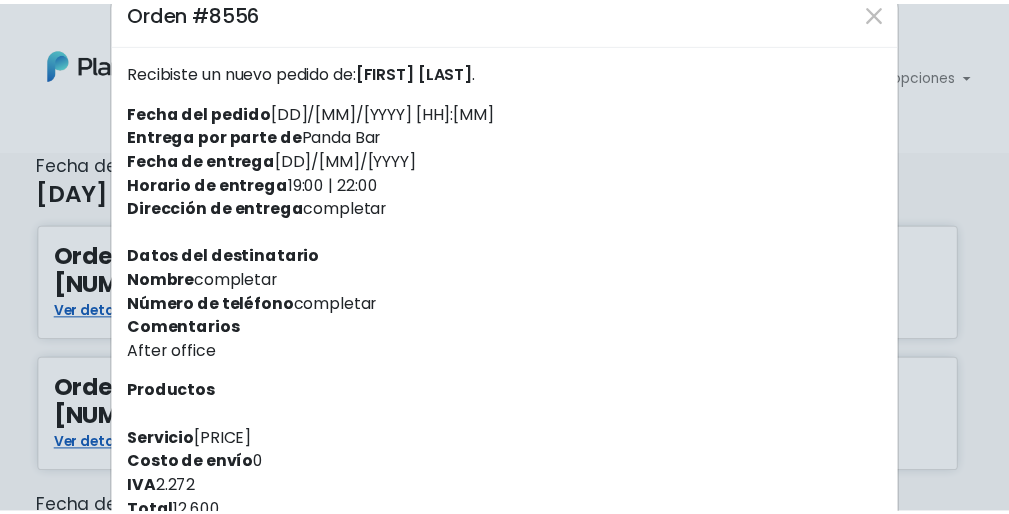 scroll, scrollTop: 0, scrollLeft: 0, axis: both 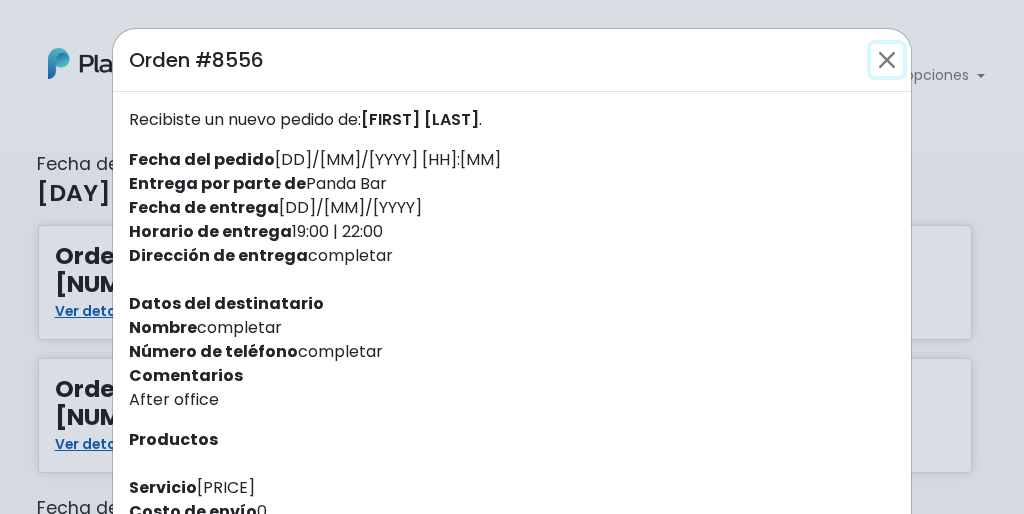 click at bounding box center (887, 60) 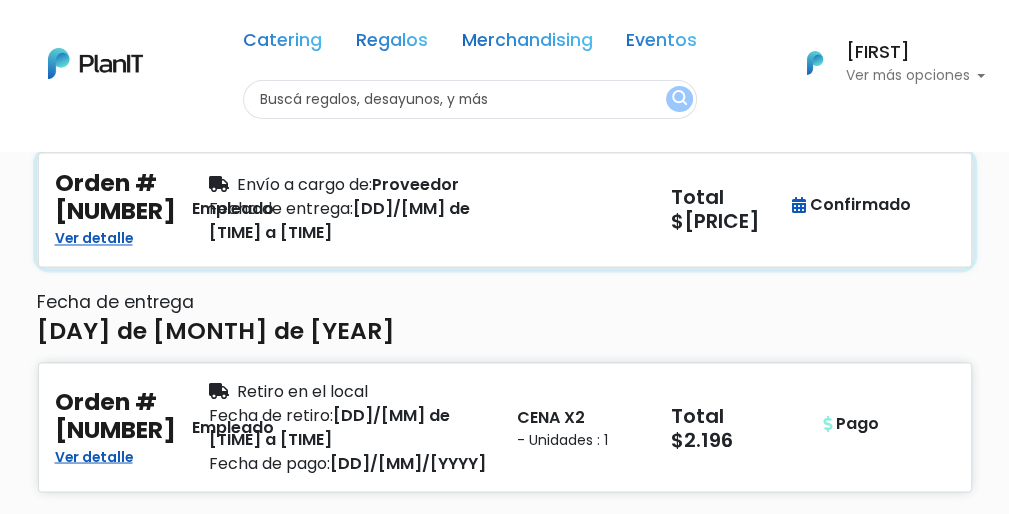 scroll, scrollTop: 2159, scrollLeft: 0, axis: vertical 